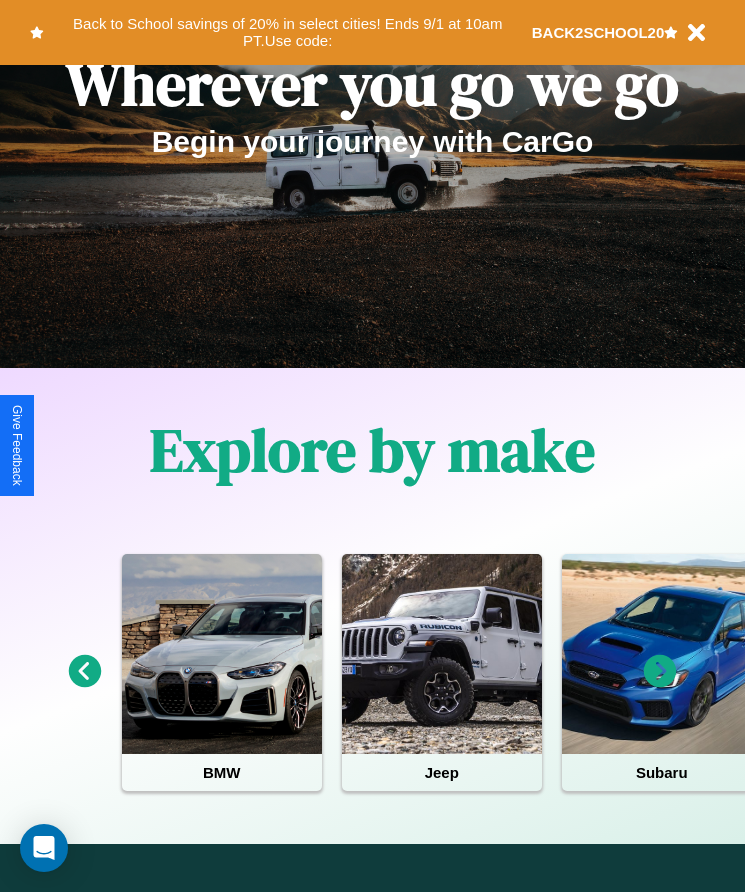scroll, scrollTop: 334, scrollLeft: 0, axis: vertical 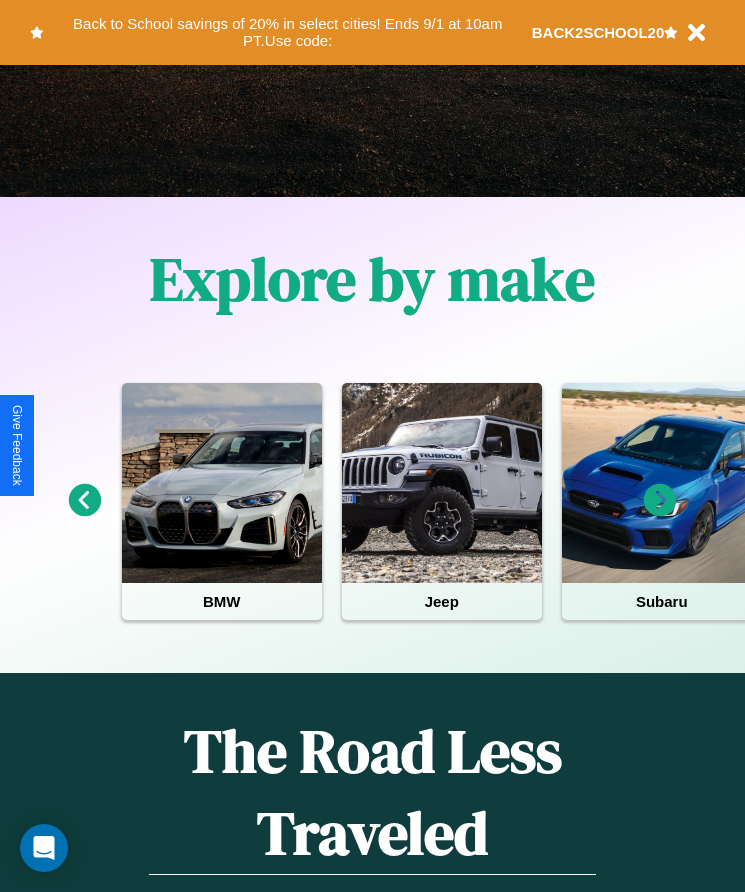 click 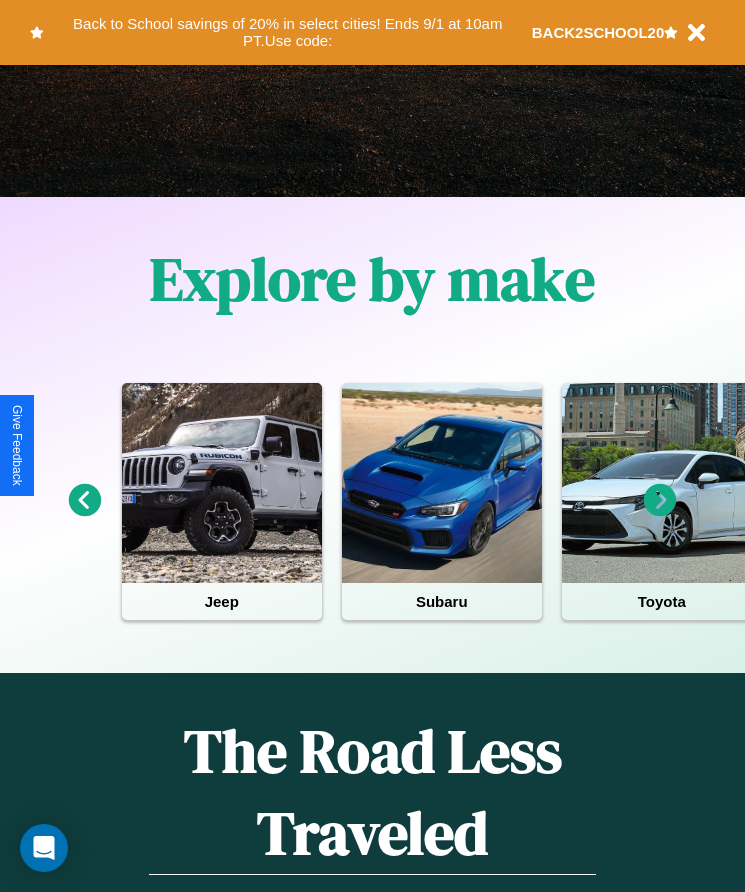 click 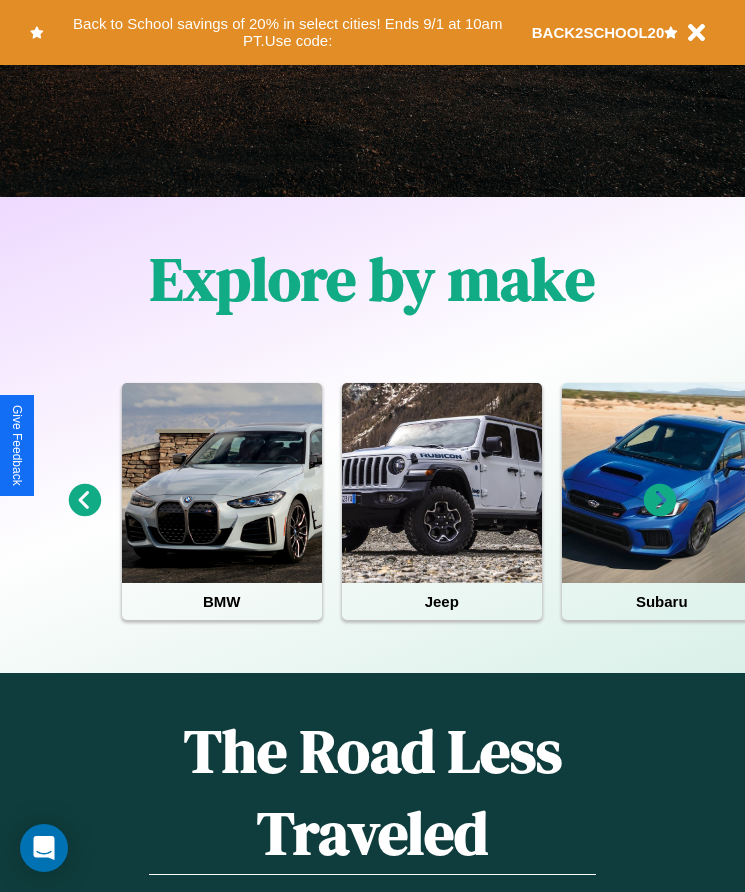 click 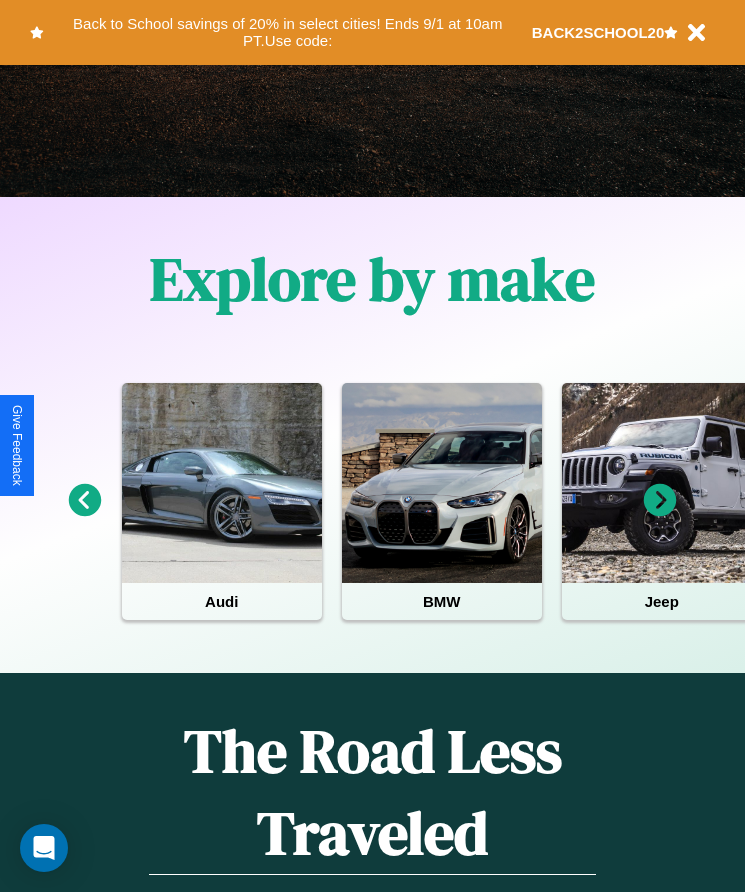 click 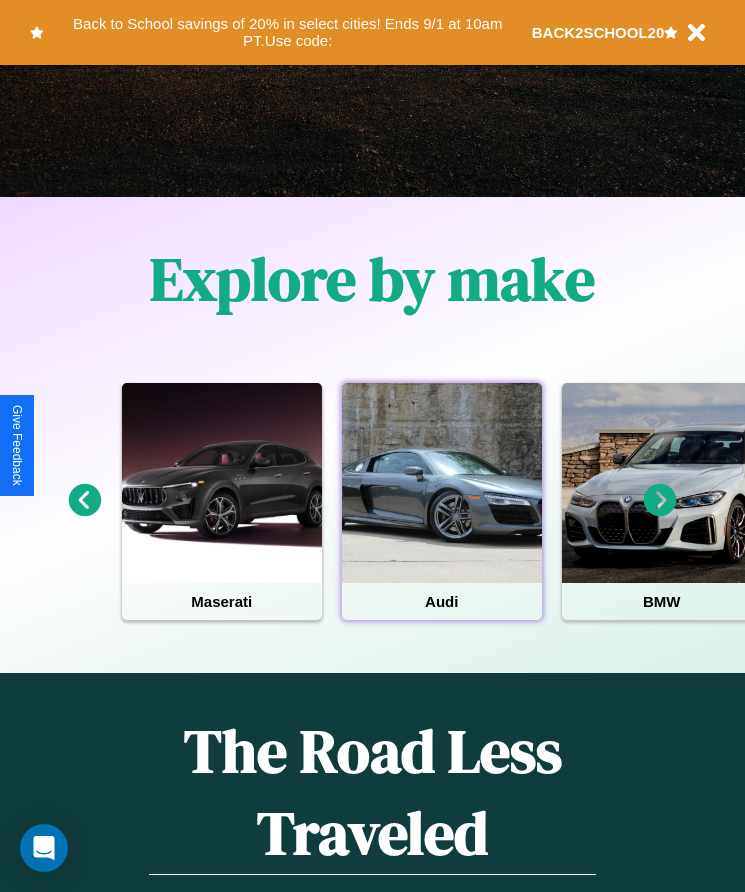click at bounding box center [442, 483] 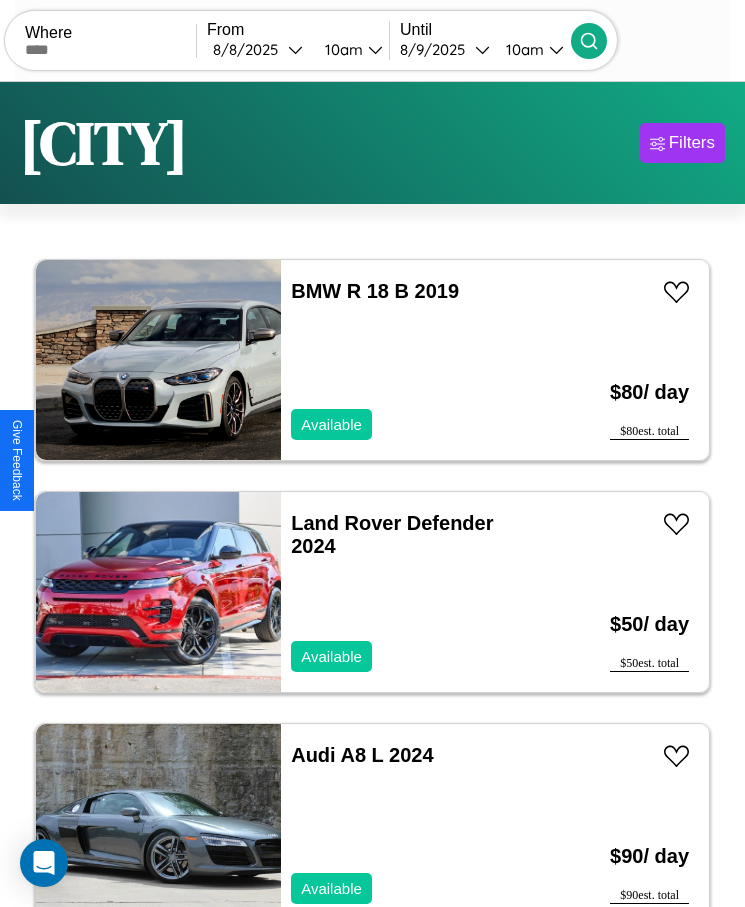 scroll, scrollTop: 50, scrollLeft: 0, axis: vertical 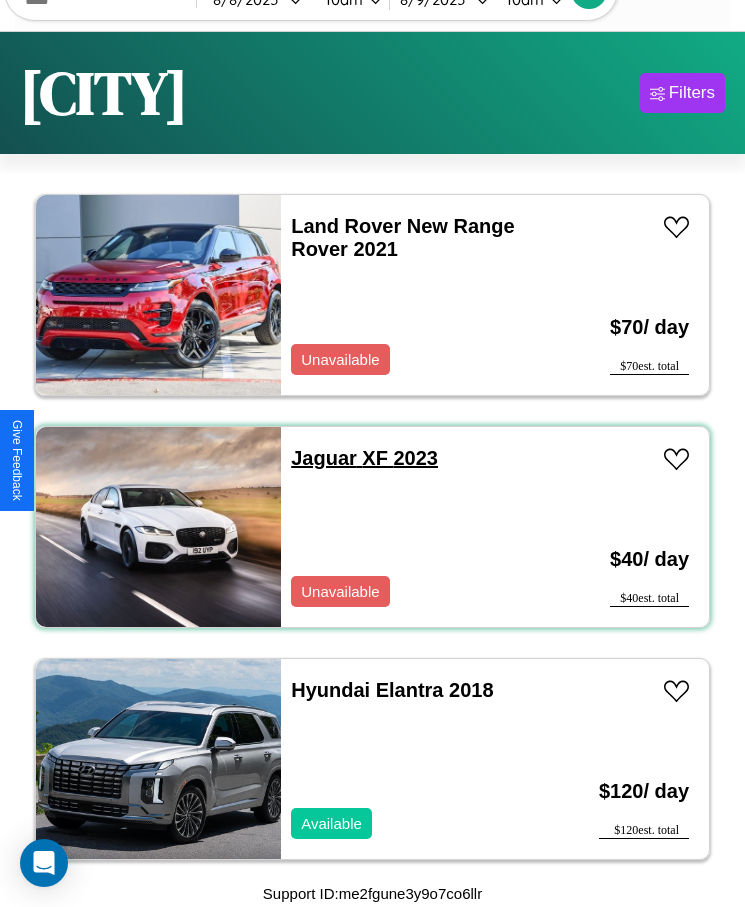 click on "Jaguar   XF   2023" at bounding box center (364, 458) 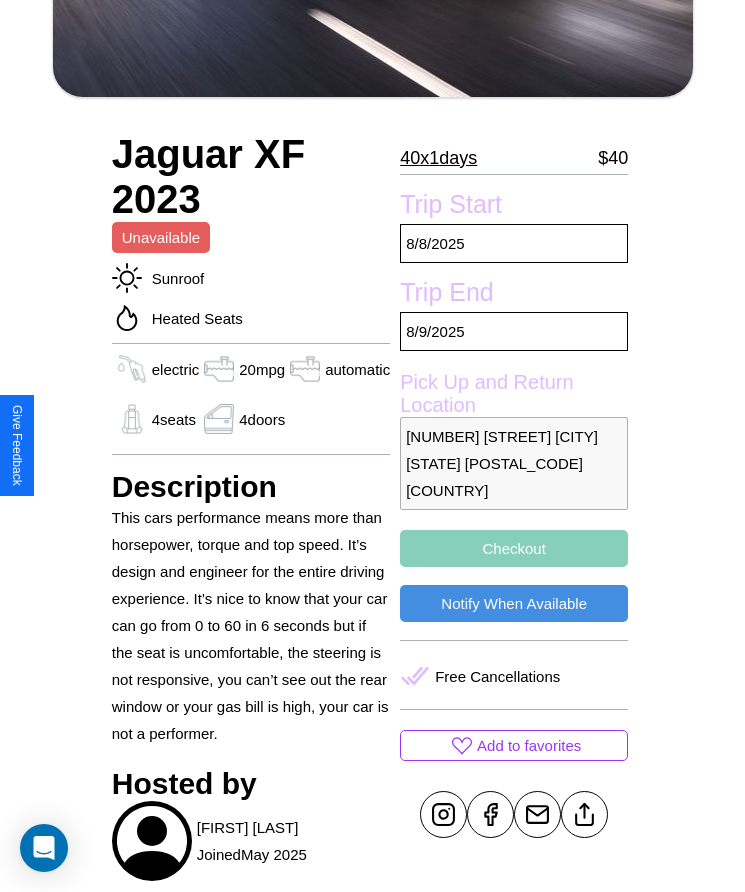 scroll, scrollTop: 482, scrollLeft: 0, axis: vertical 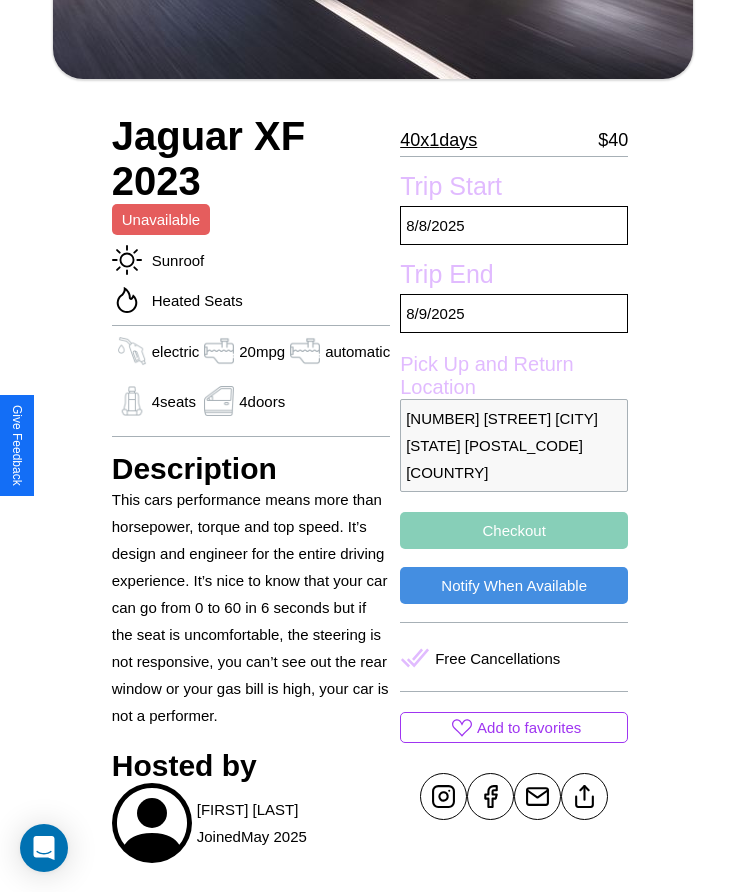 click on "[NUMBER] [STREET]  [CITY] [STATE] [POSTAL_CODE] [COUNTRY]" at bounding box center (514, 445) 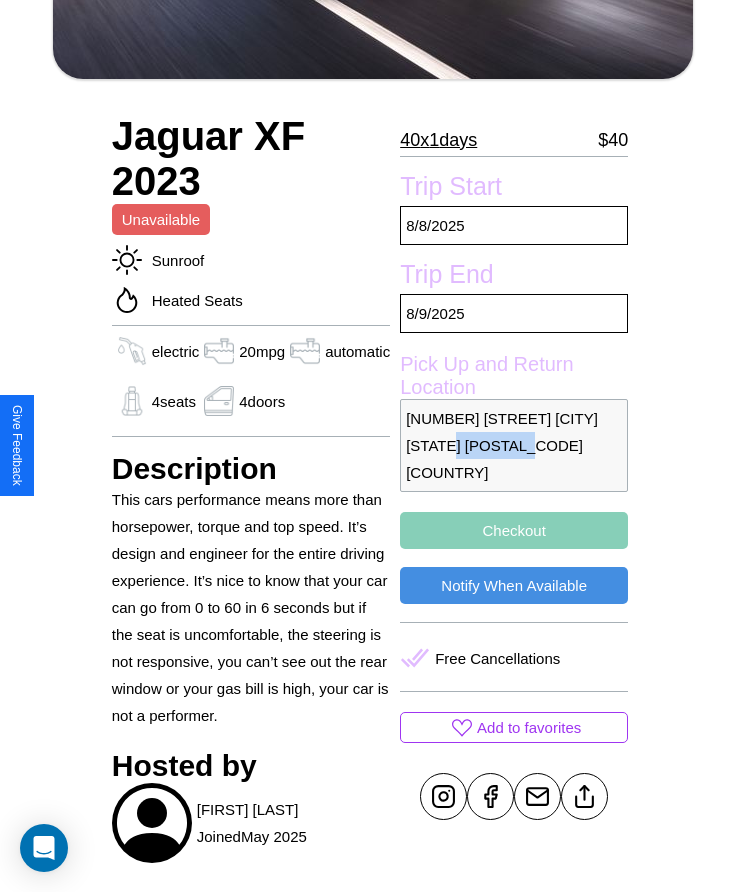 click on "[NUMBER] [STREET]  [CITY] [STATE] [POSTAL_CODE] [COUNTRY]" at bounding box center [514, 445] 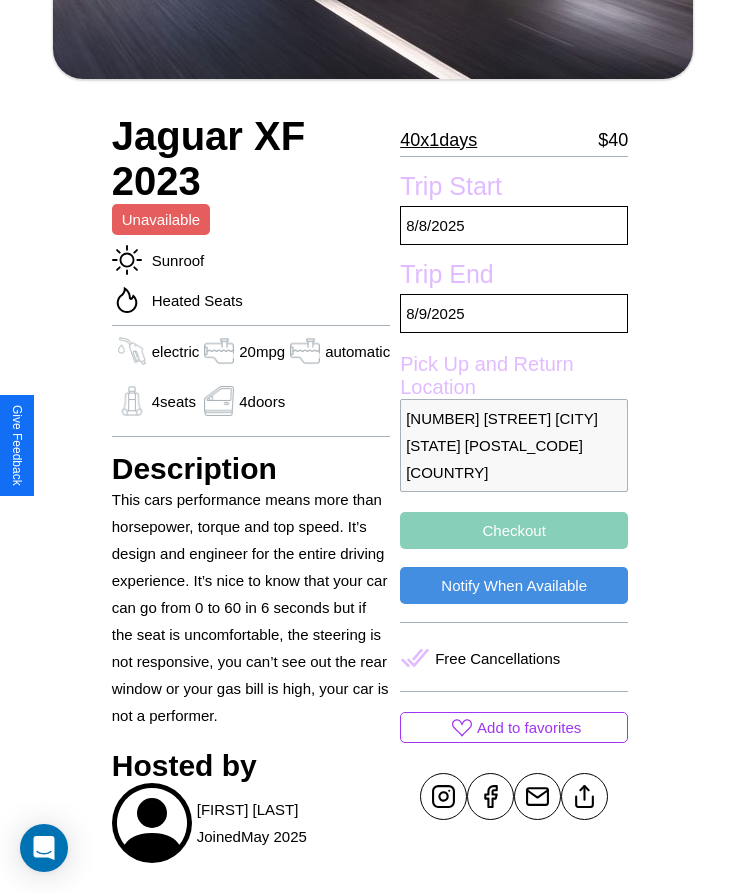 click on "3404 Second Street  Los Angeles California 27850 United States" at bounding box center (514, 445) 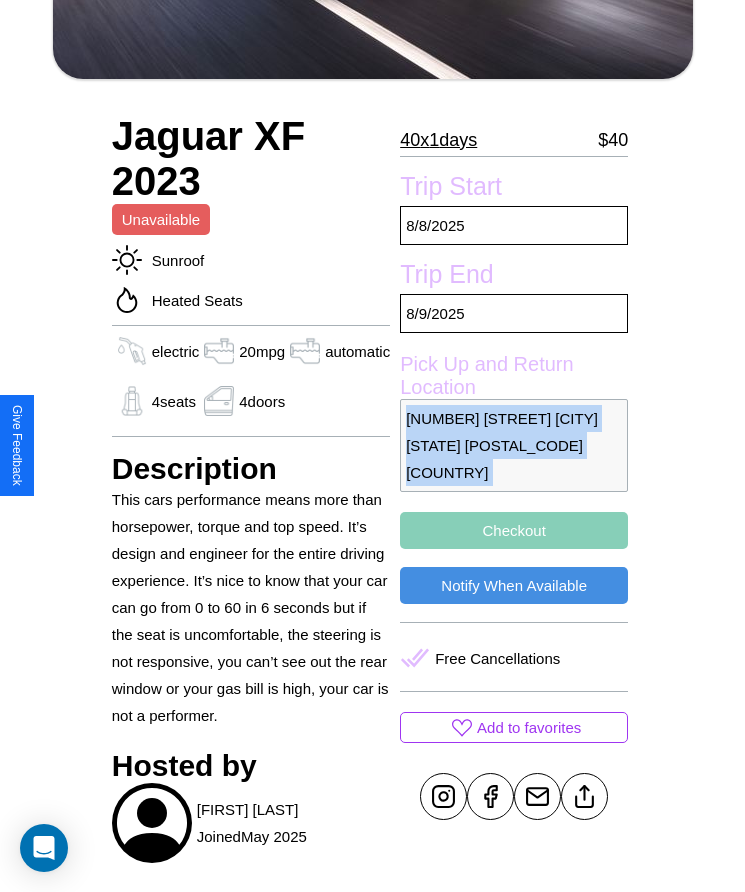 click on "3404 Second Street  Los Angeles California 27850 United States" at bounding box center [514, 445] 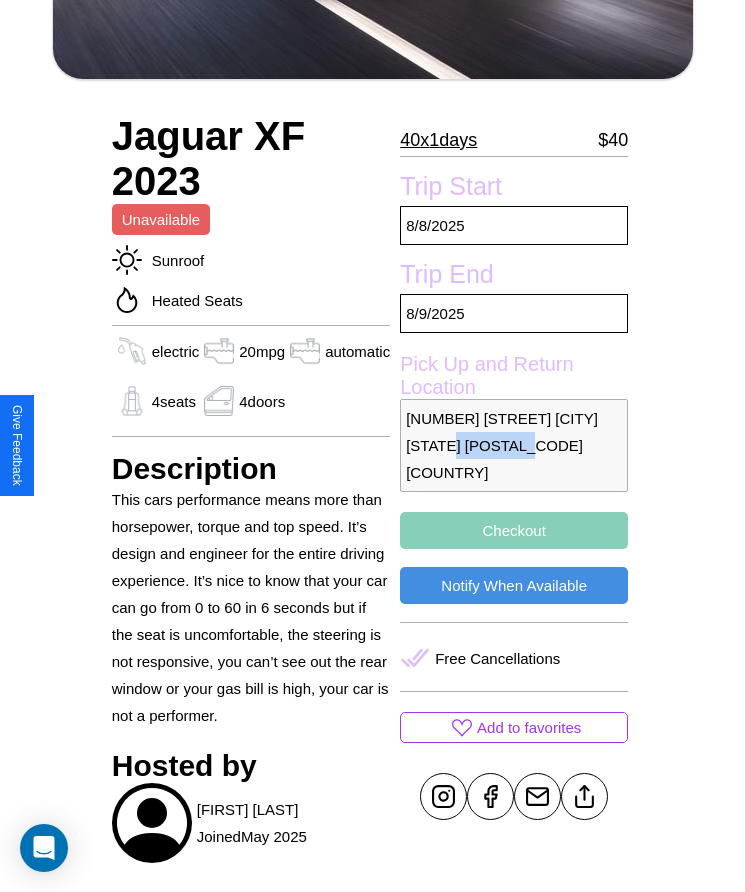click on "3404 Second Street  Los Angeles California 27850 United States" at bounding box center (514, 445) 